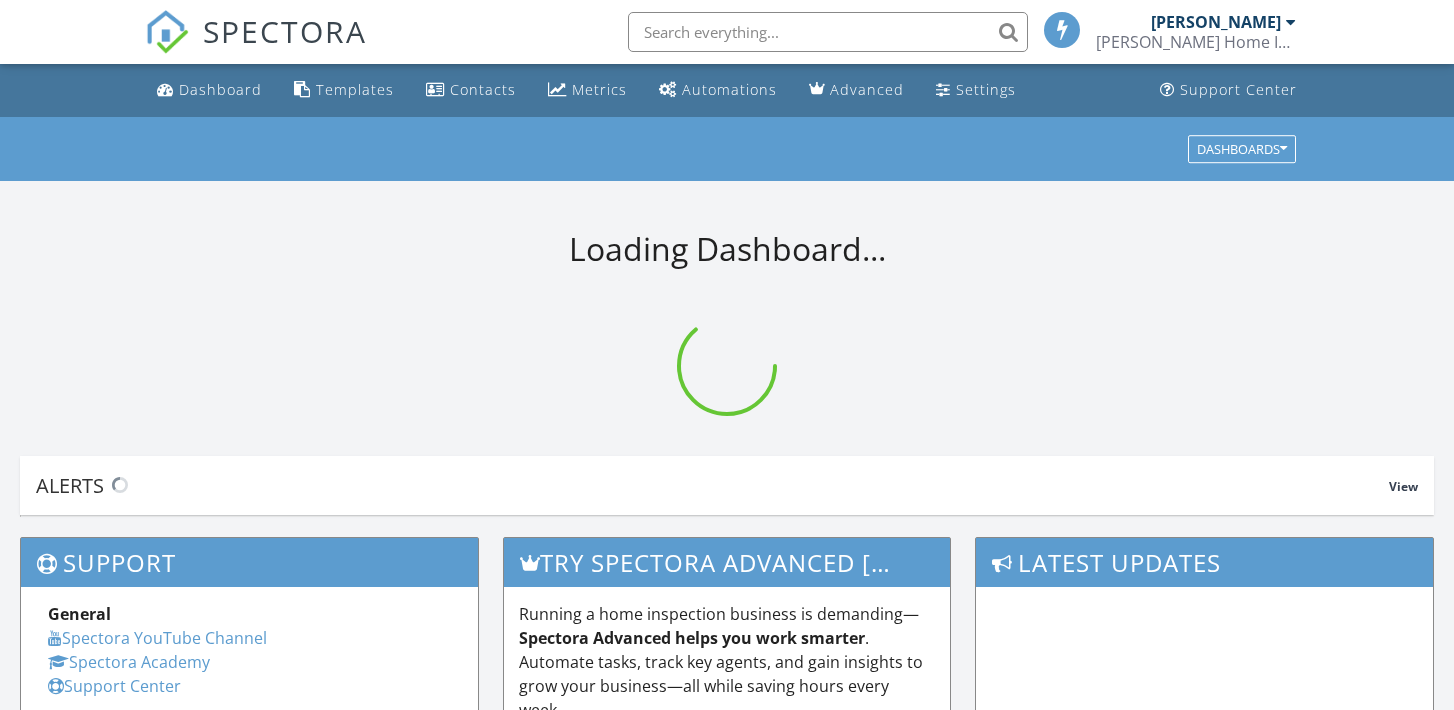 scroll, scrollTop: 0, scrollLeft: 0, axis: both 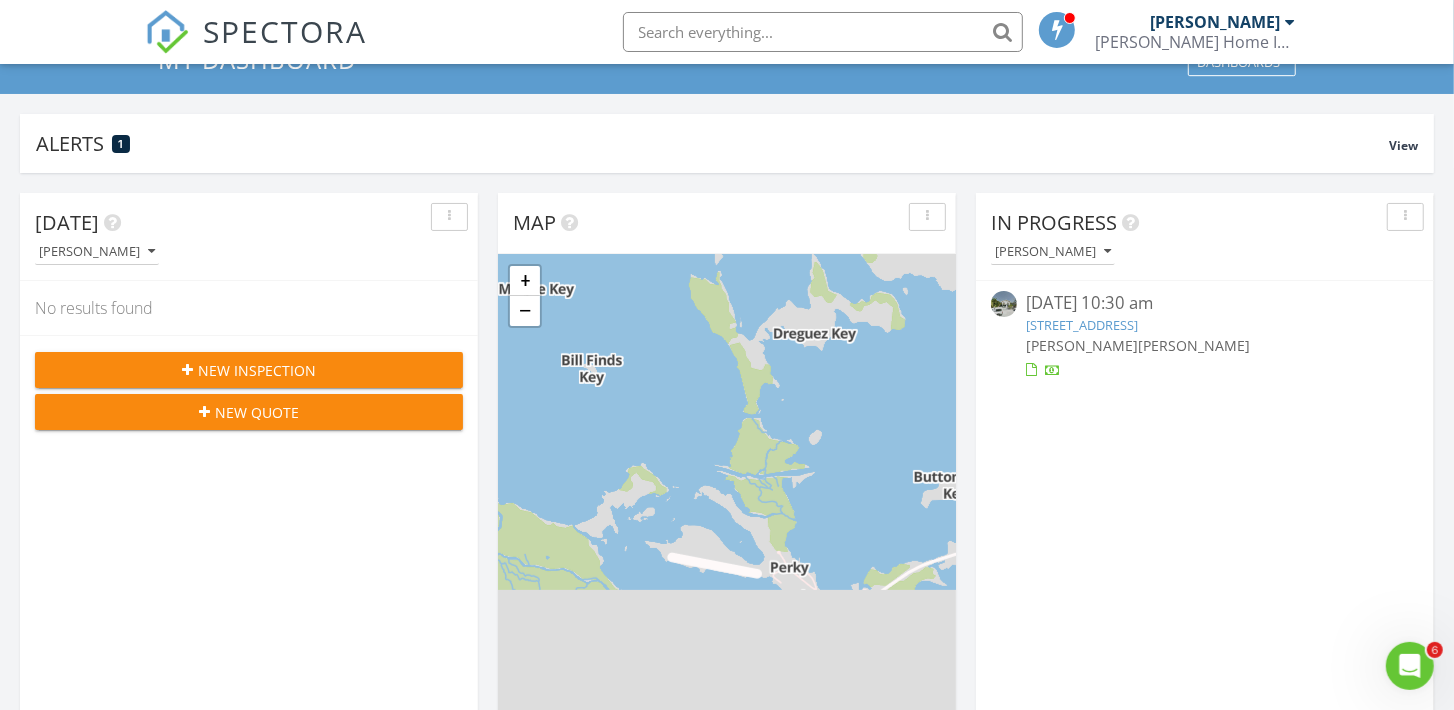 click on "29025 Geranium Dr, Big Pine Key, FL 33043" at bounding box center [1083, 325] 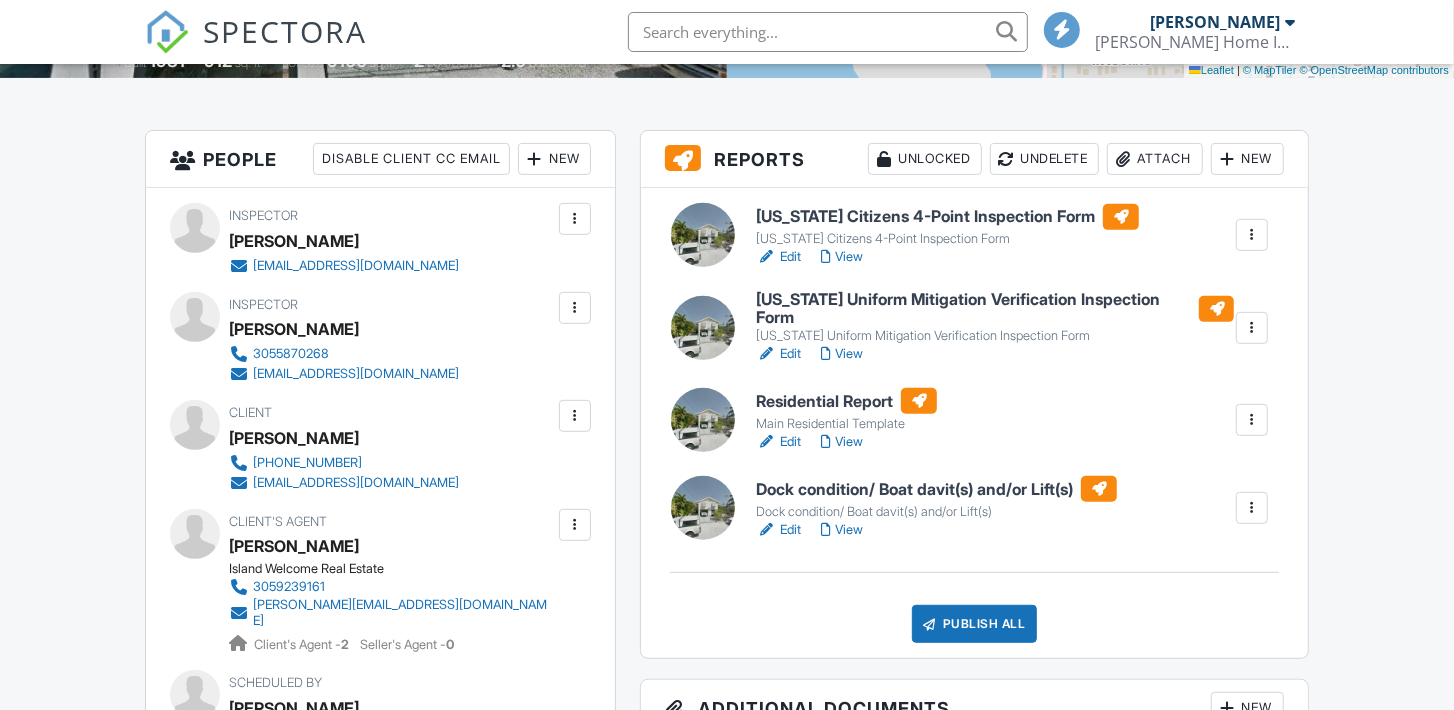 scroll, scrollTop: 458, scrollLeft: 0, axis: vertical 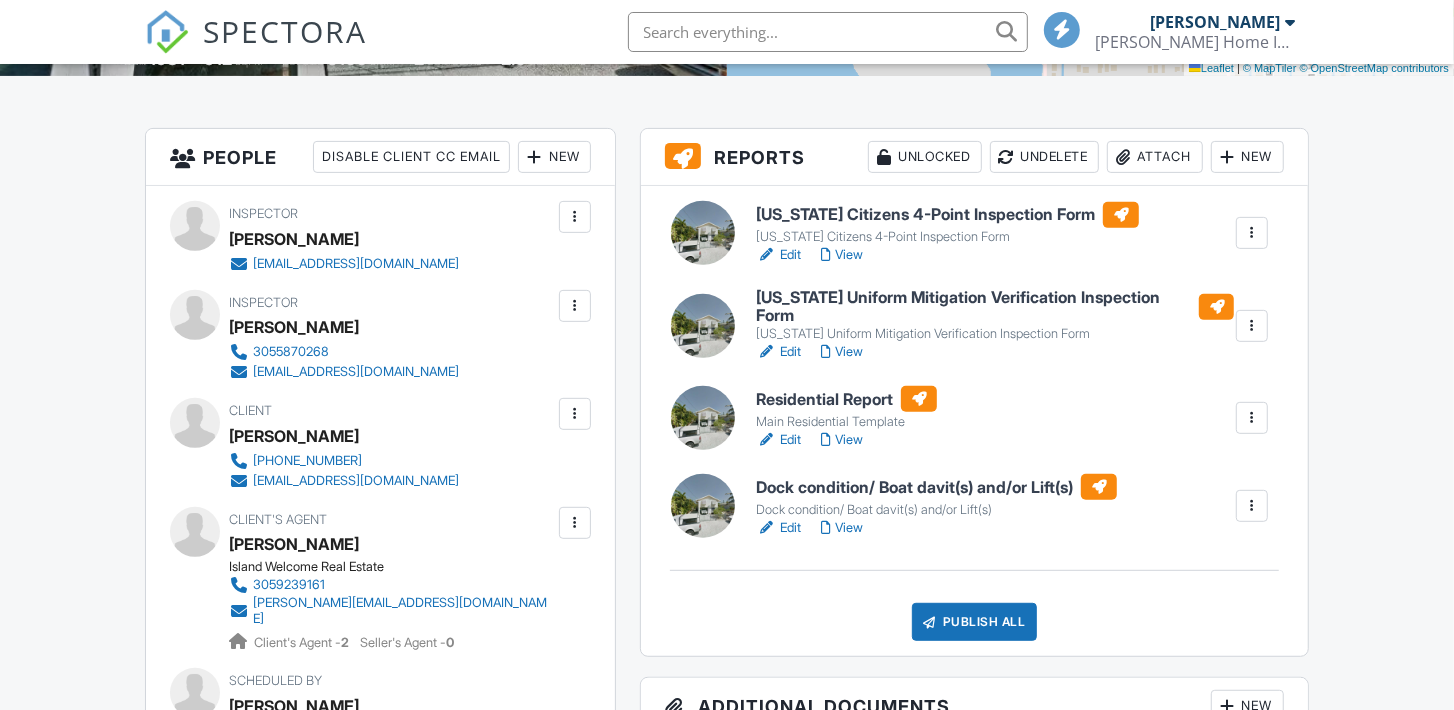 click on "Dock condition/ Boat davit(s) and/or Lift(s)" at bounding box center (936, 487) 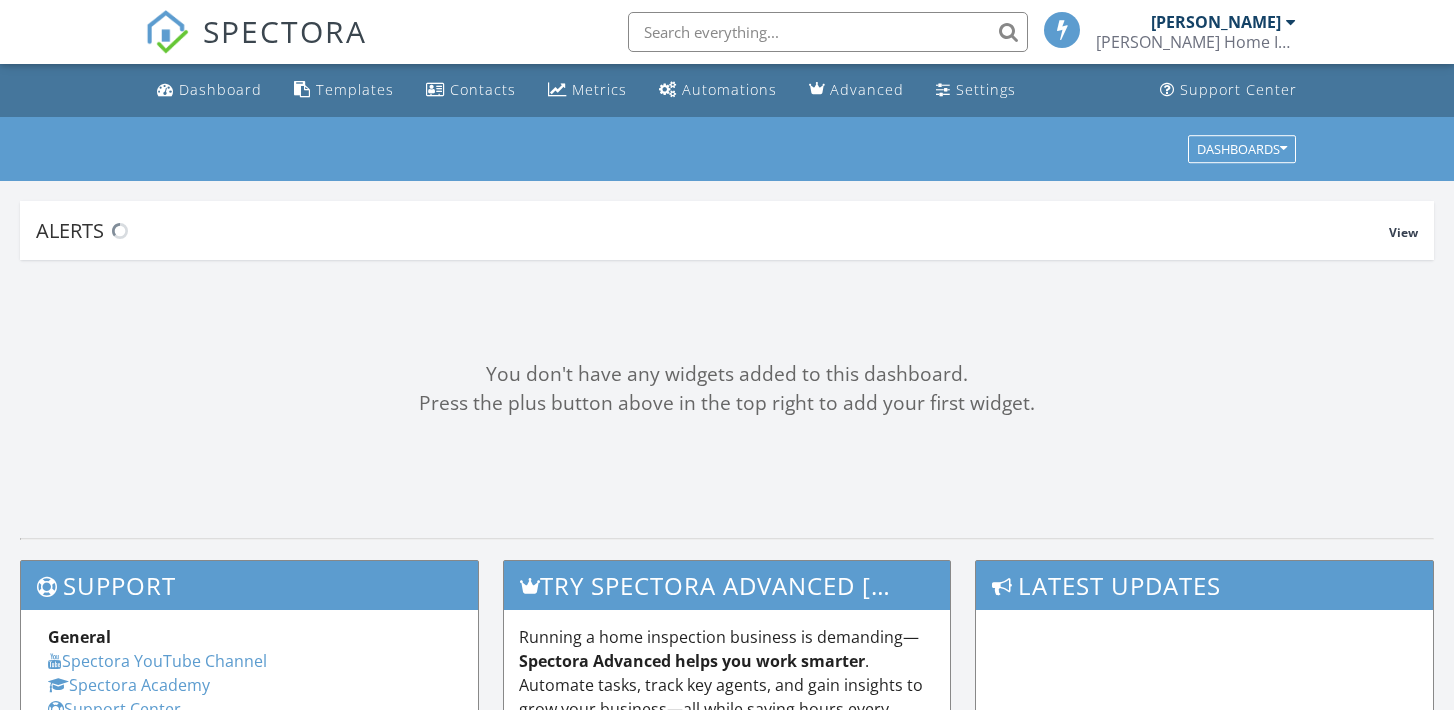 scroll, scrollTop: 0, scrollLeft: 0, axis: both 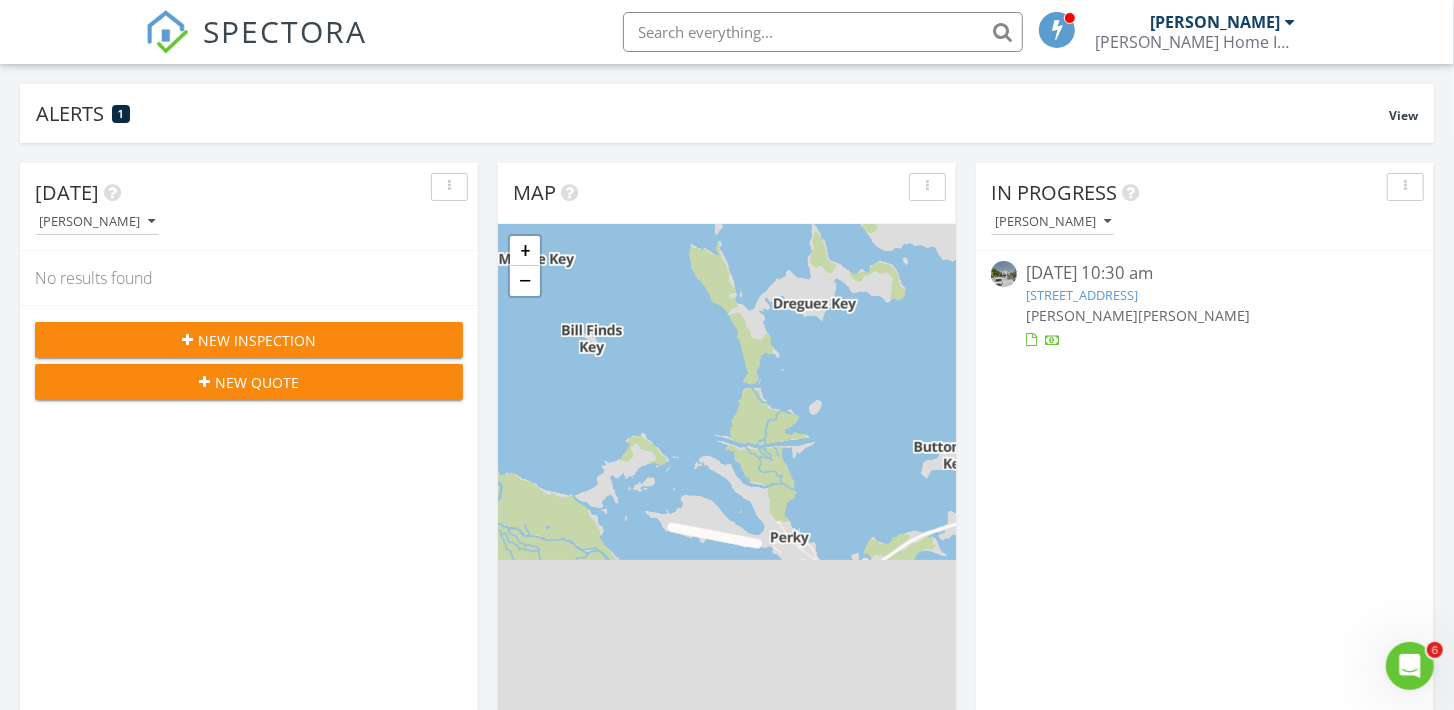 click on "29025 Geranium Dr, Big Pine Key, FL 33043" at bounding box center [1083, 295] 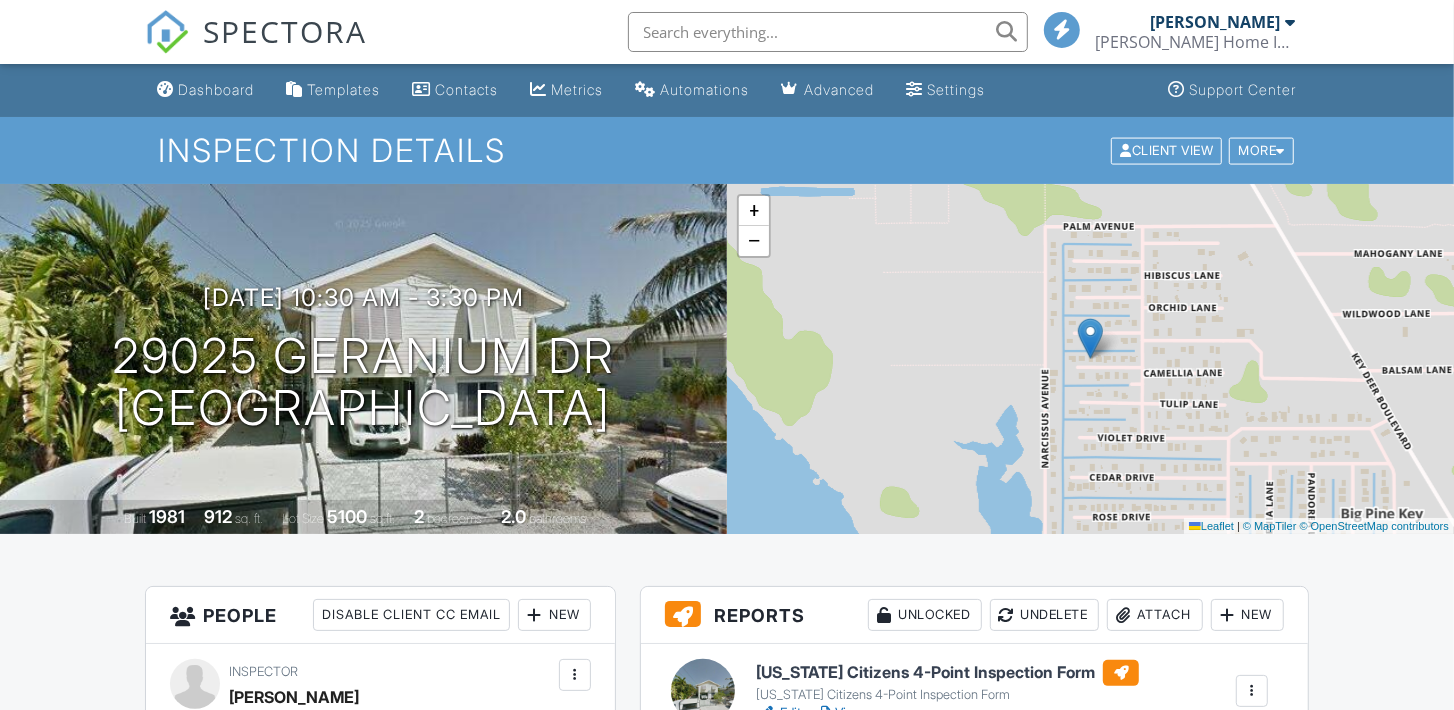 scroll, scrollTop: 452, scrollLeft: 0, axis: vertical 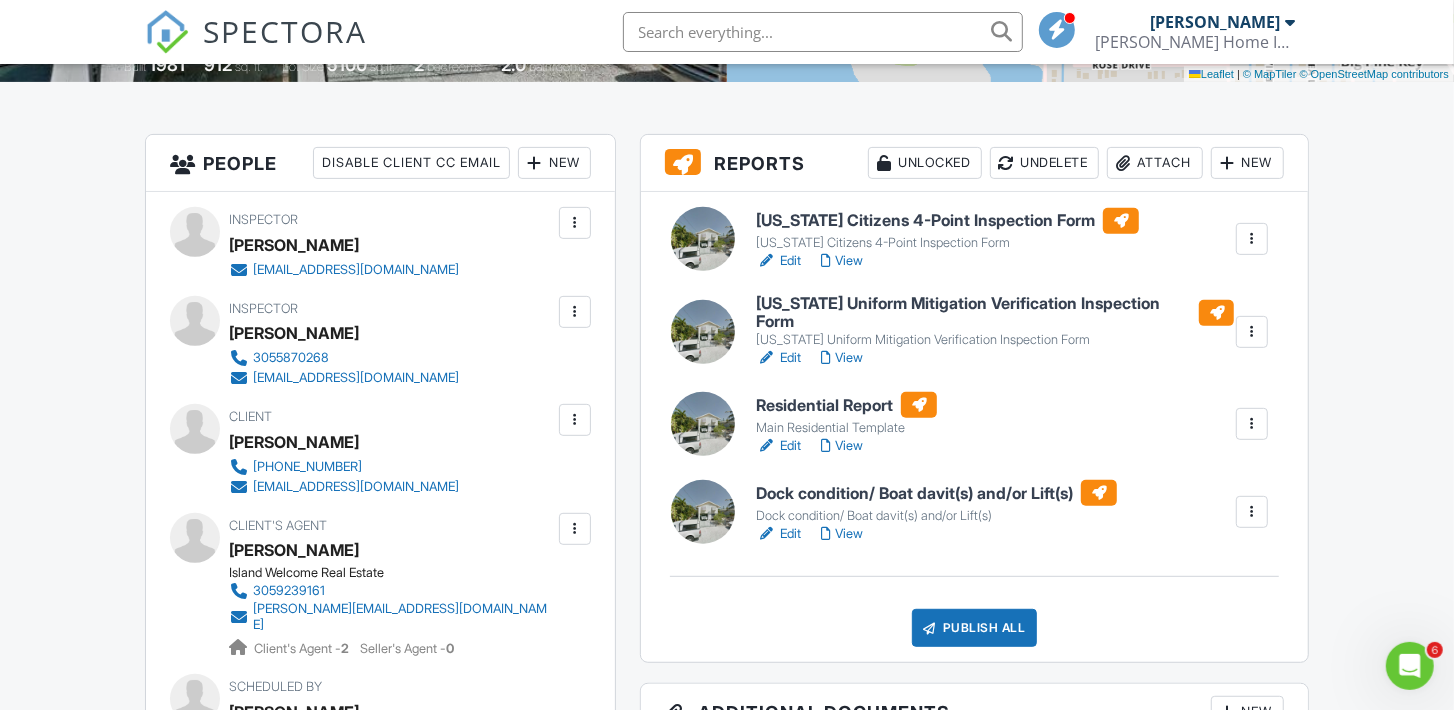 click on "Edit" at bounding box center (778, 446) 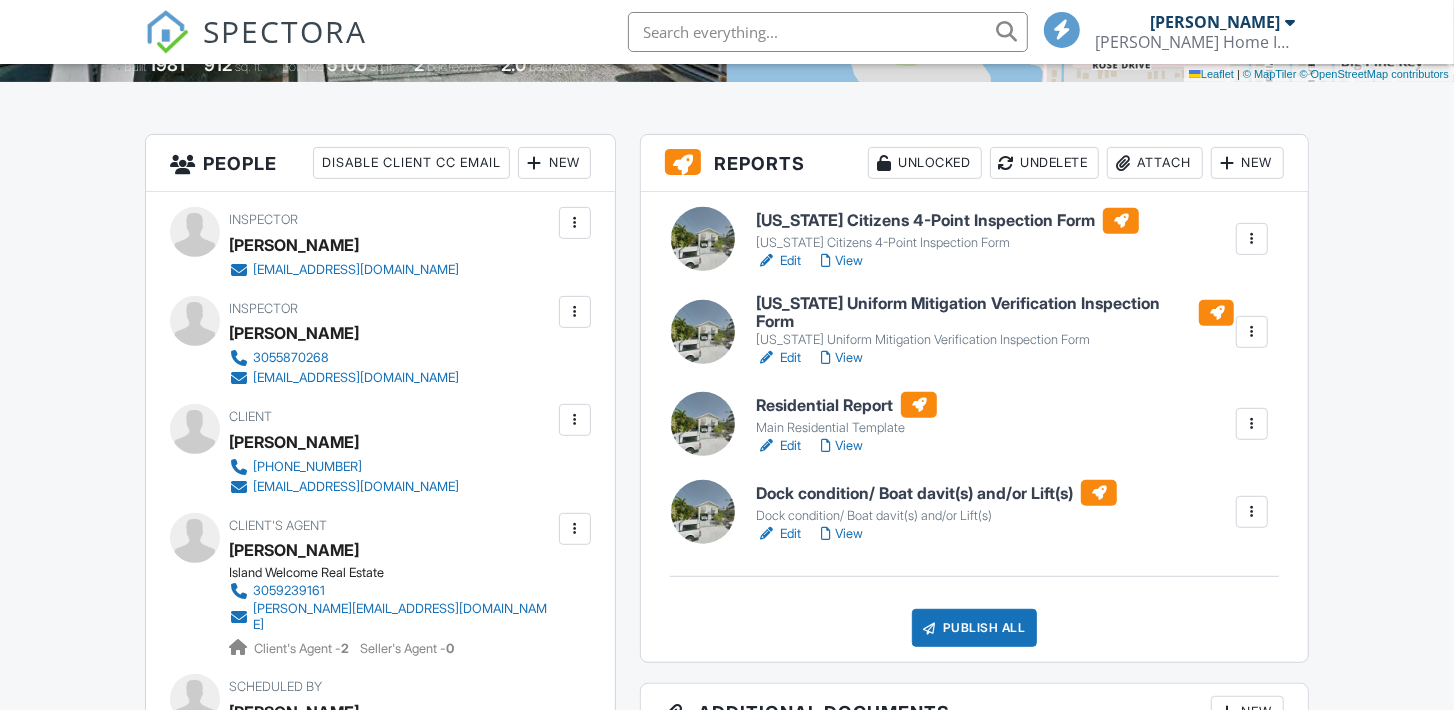 click on "Florida Uniform Mitigation Verification Inspection Form" at bounding box center [995, 312] 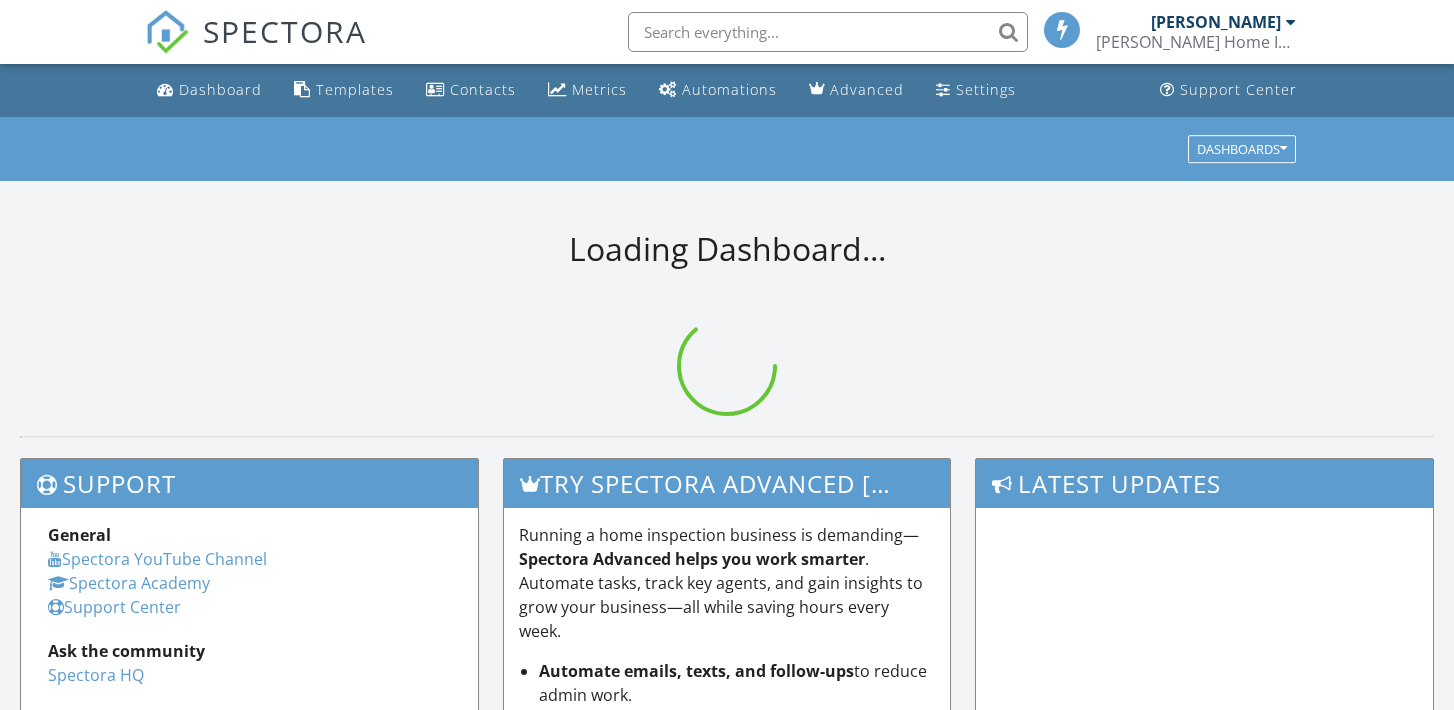 scroll, scrollTop: 0, scrollLeft: 0, axis: both 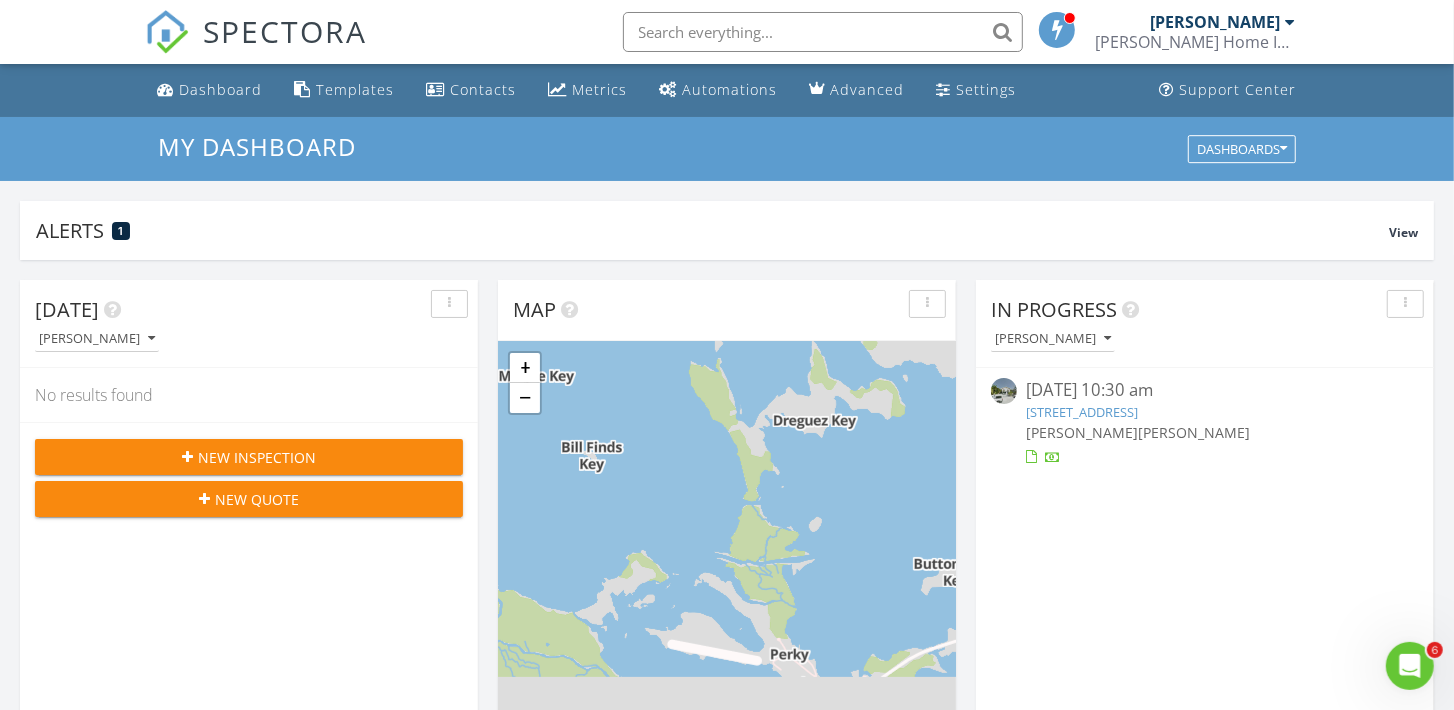 click on "[STREET_ADDRESS]" at bounding box center (1083, 412) 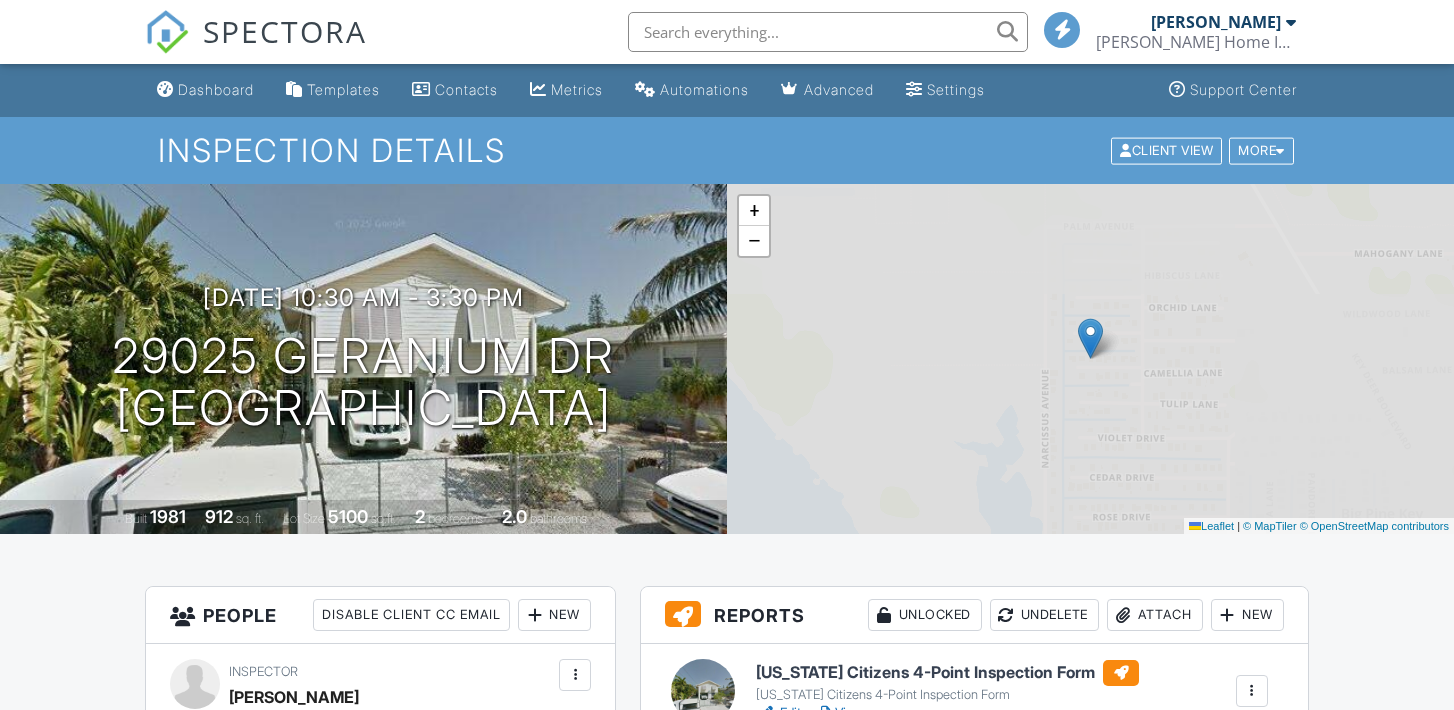 scroll, scrollTop: 196, scrollLeft: 0, axis: vertical 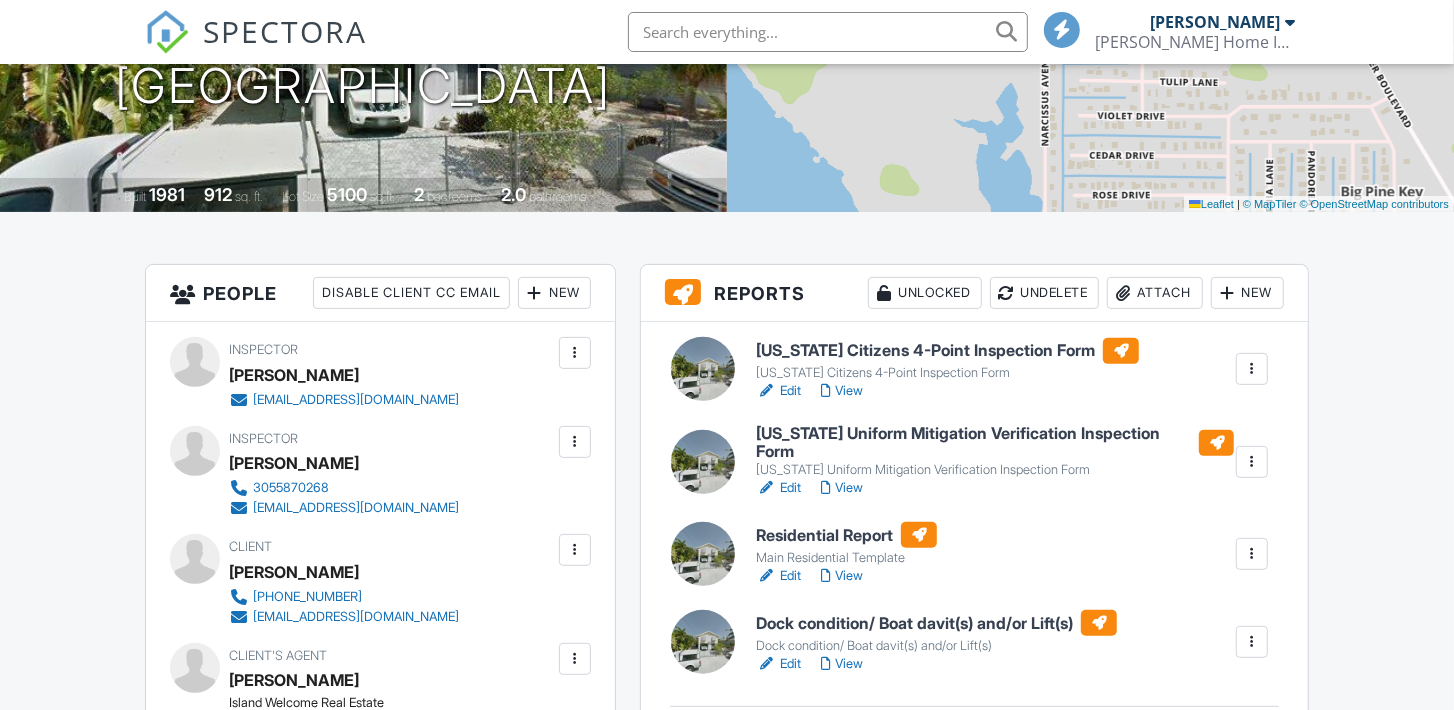 click on "Florida Citizens 4-Point Inspection Form" at bounding box center (947, 351) 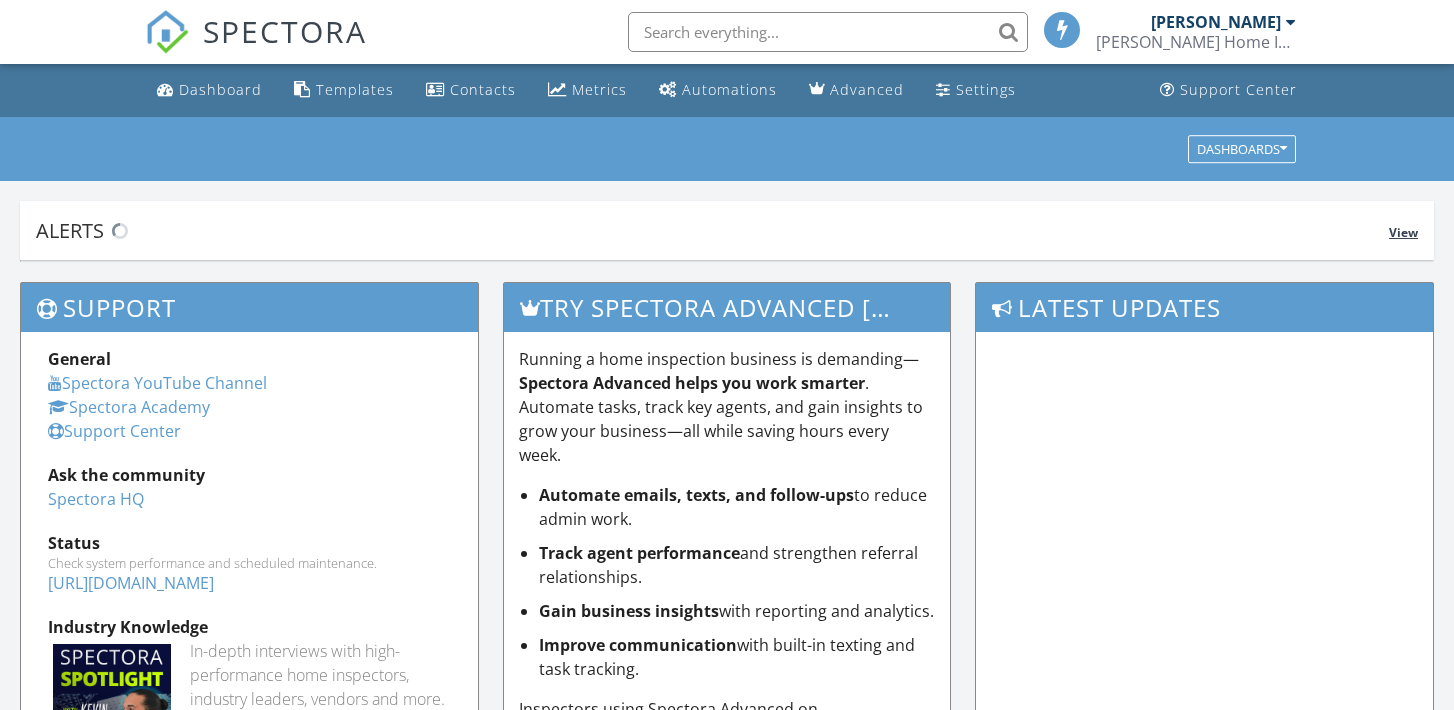 scroll, scrollTop: 0, scrollLeft: 0, axis: both 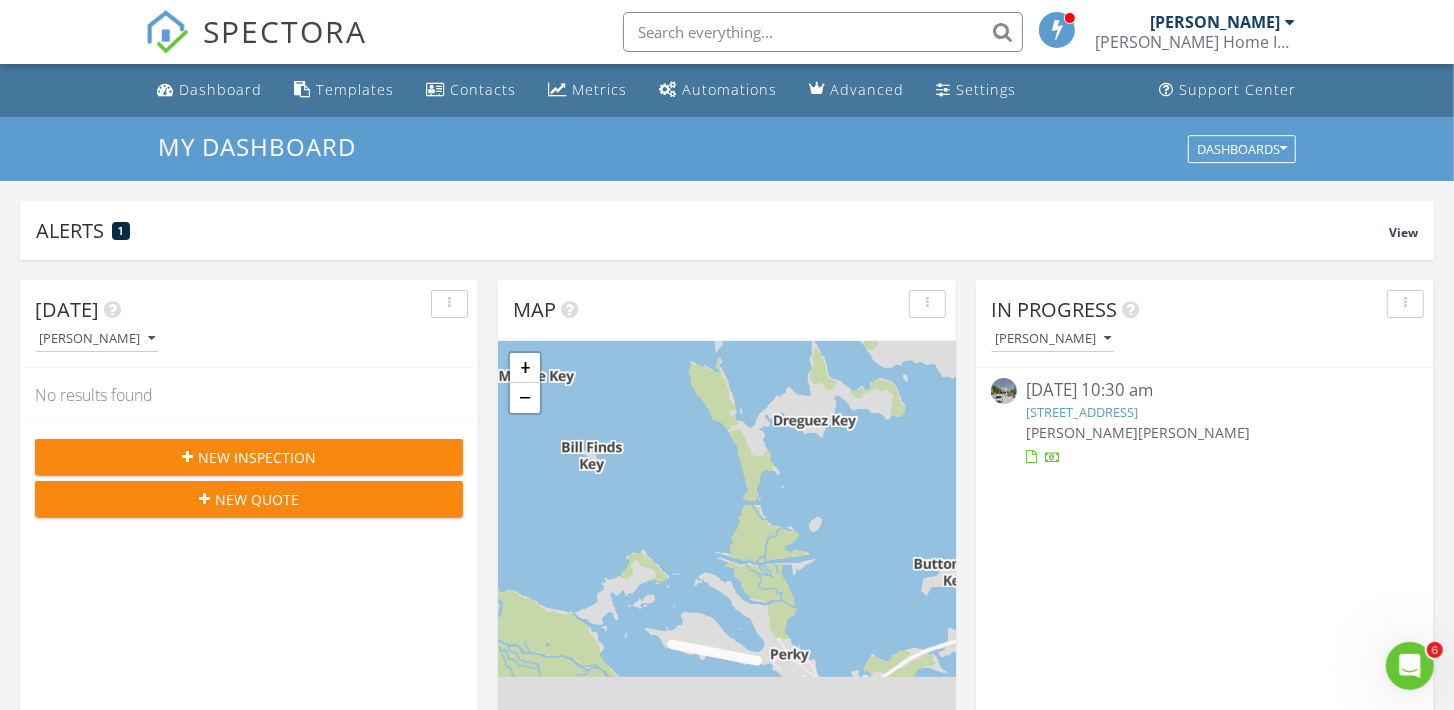click on "29025 Geranium Dr, Big Pine Key, FL 33043" at bounding box center [1083, 412] 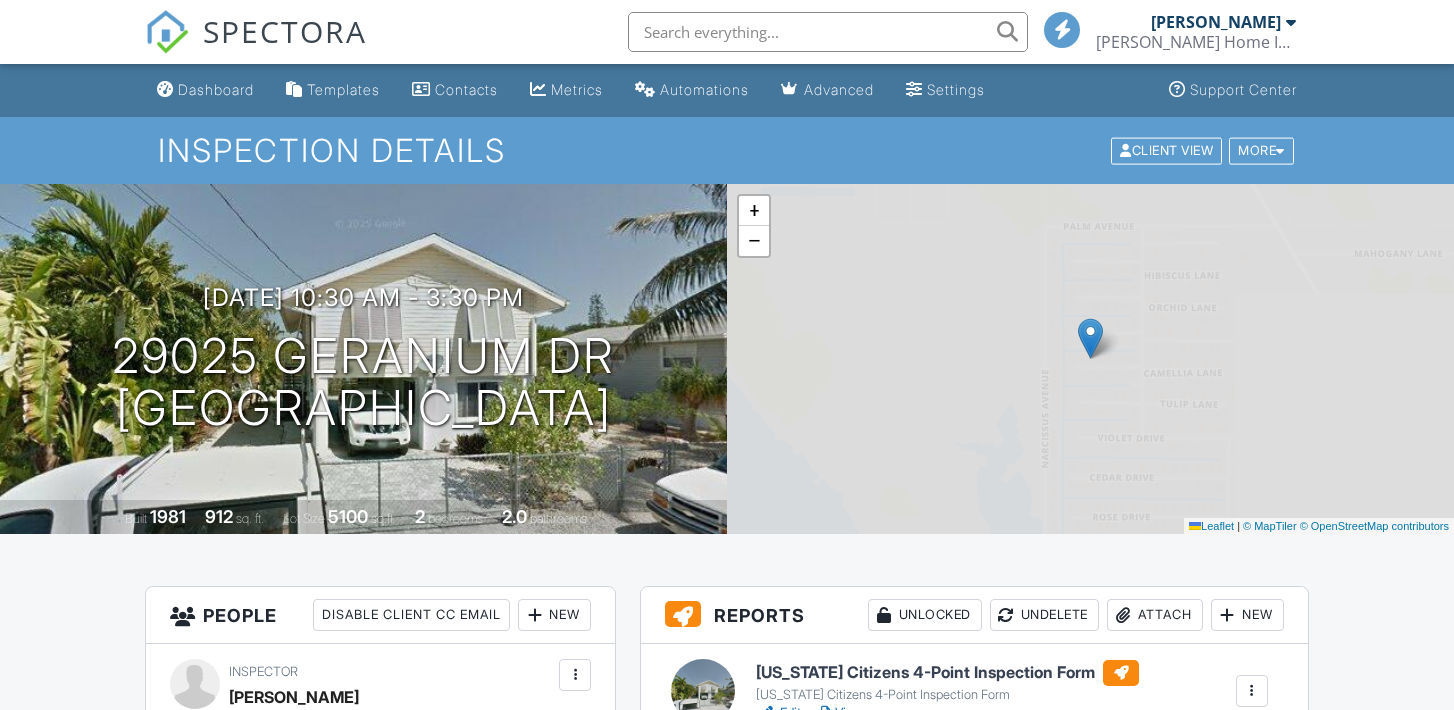 scroll, scrollTop: 432, scrollLeft: 0, axis: vertical 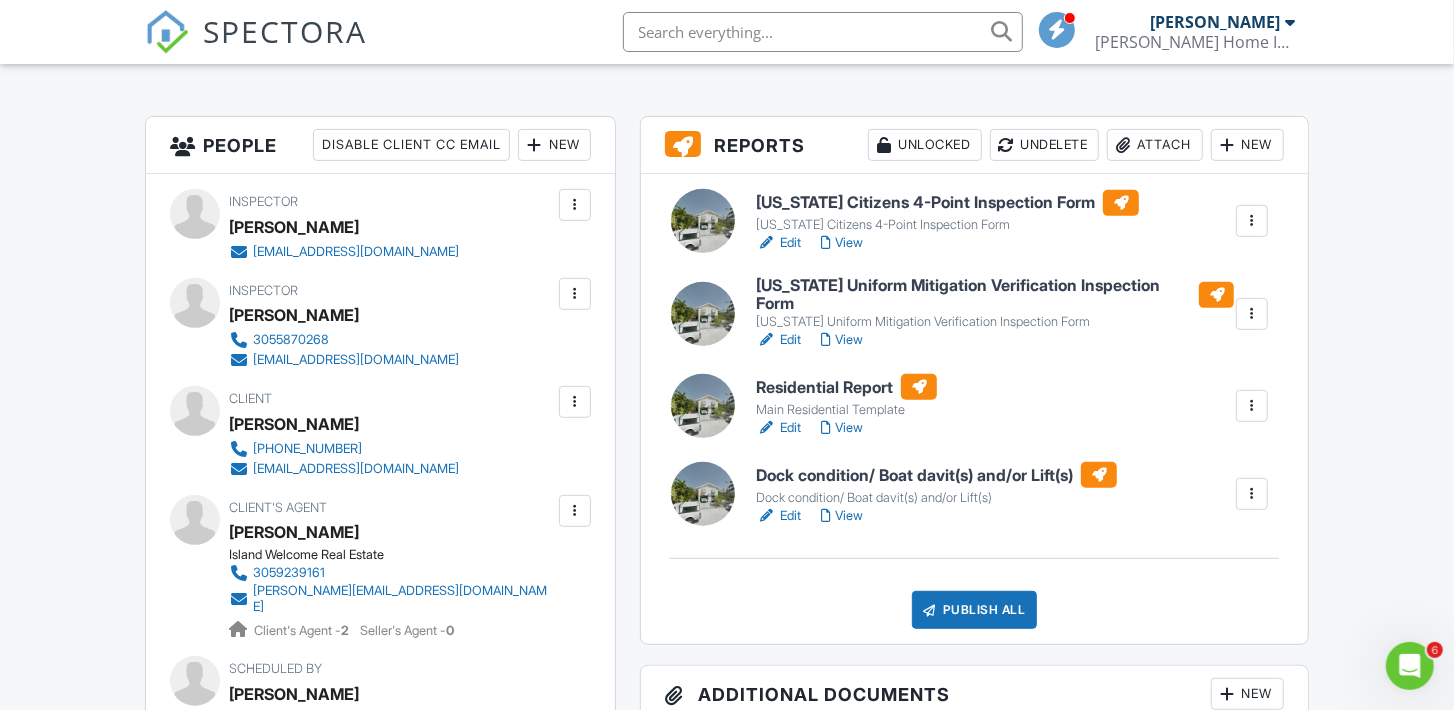 click on "Attach" at bounding box center [1155, 145] 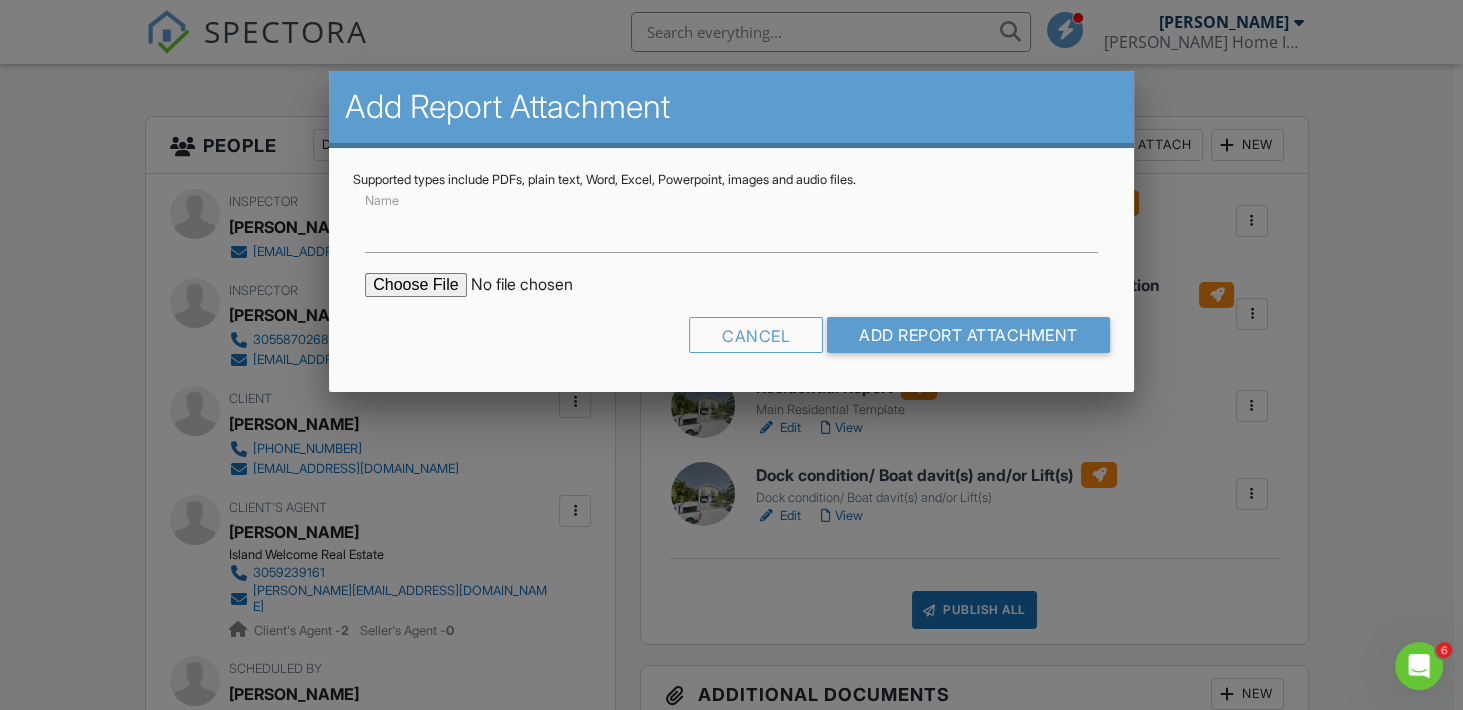 click at bounding box center [535, 285] 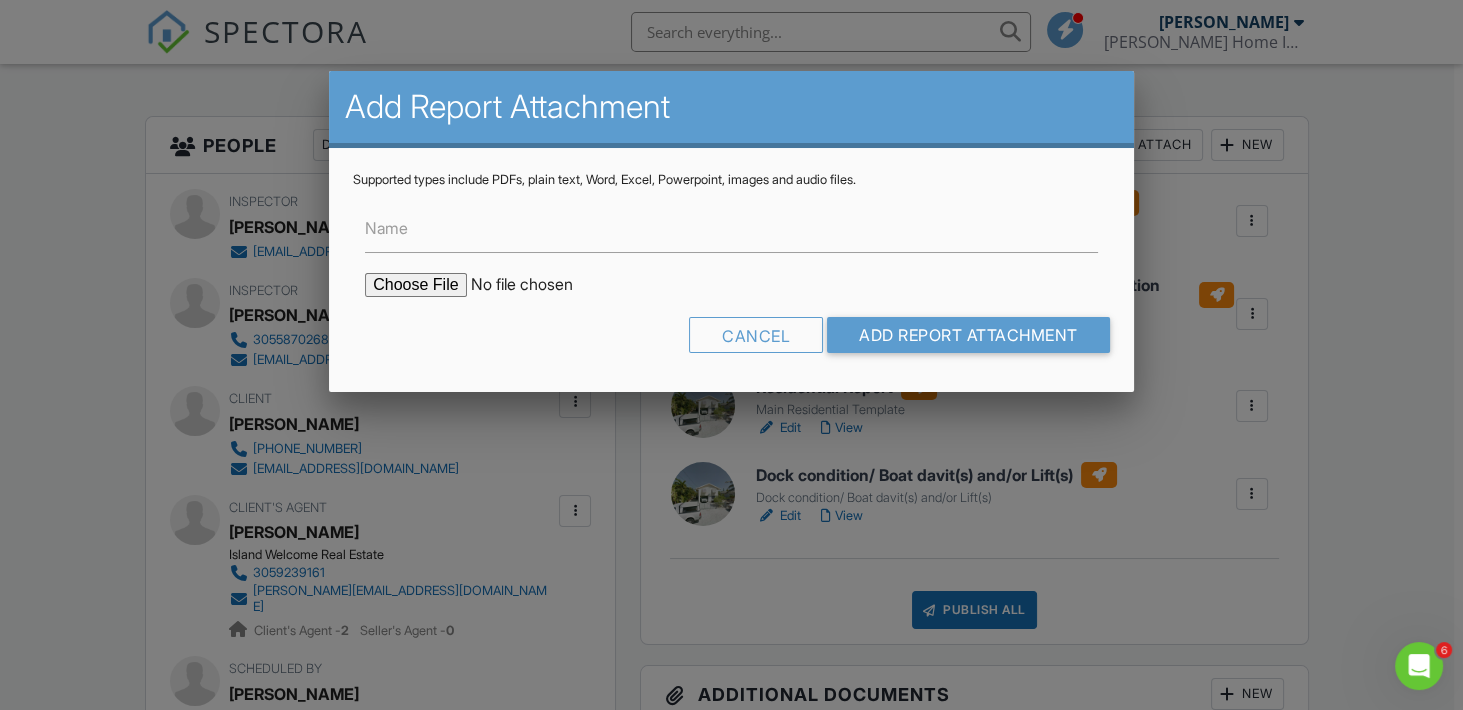 type on "C:\fakepath\HVHZ Section A B and D.pdf" 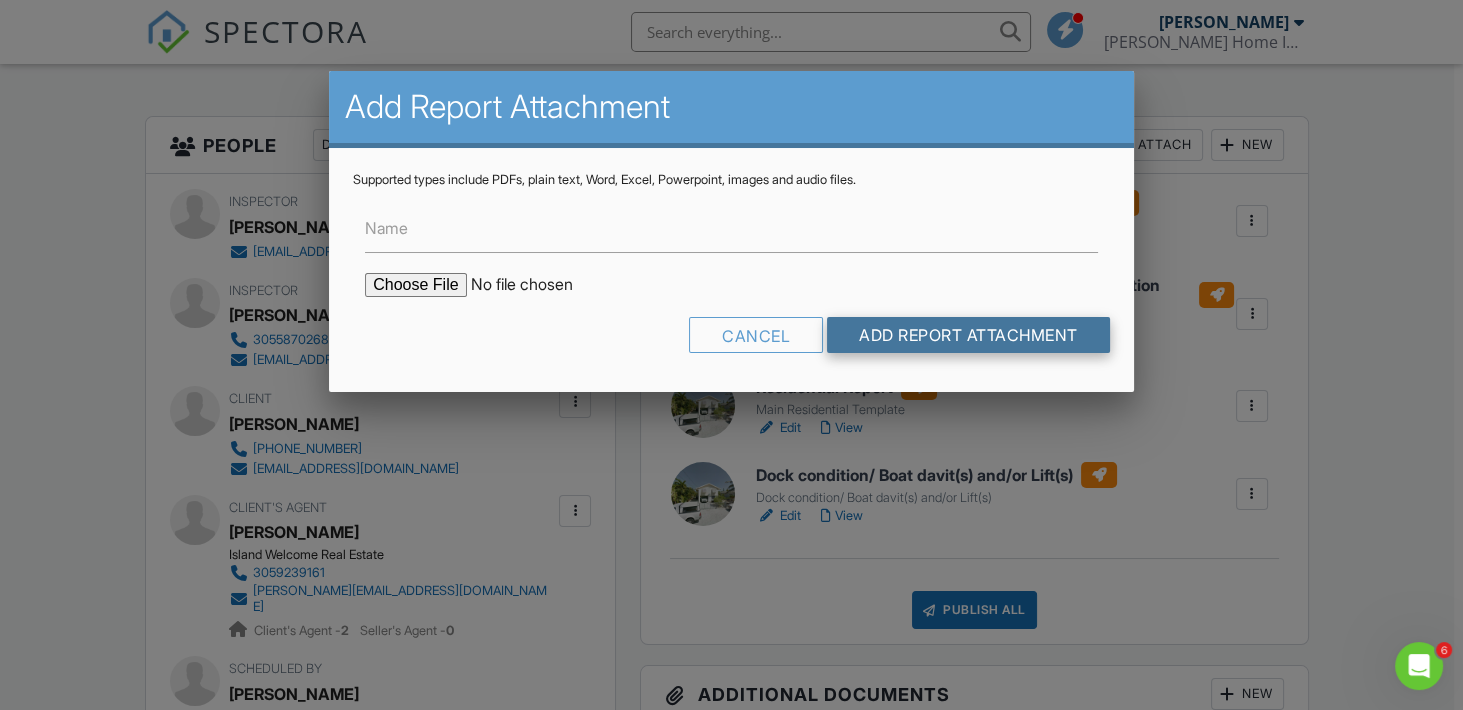 click on "Add Report Attachment" at bounding box center [968, 335] 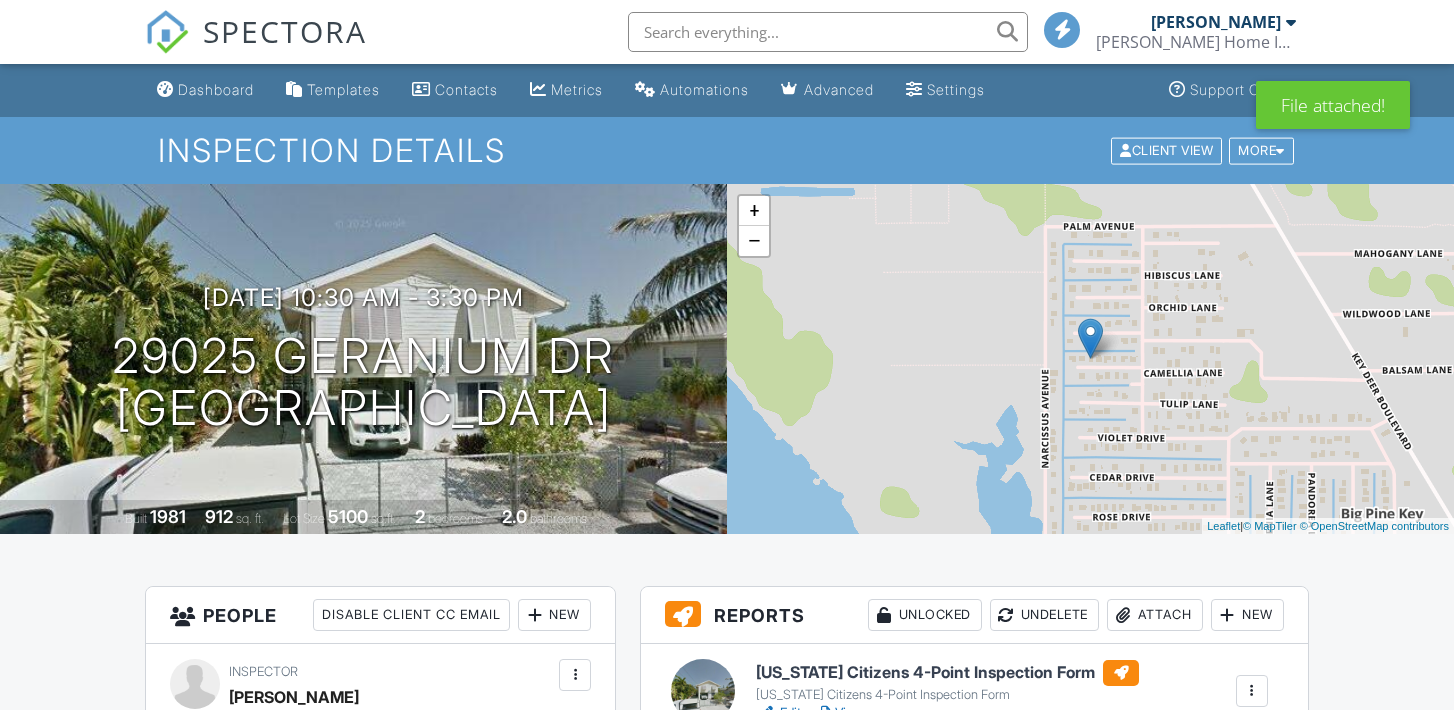 scroll, scrollTop: 436, scrollLeft: 0, axis: vertical 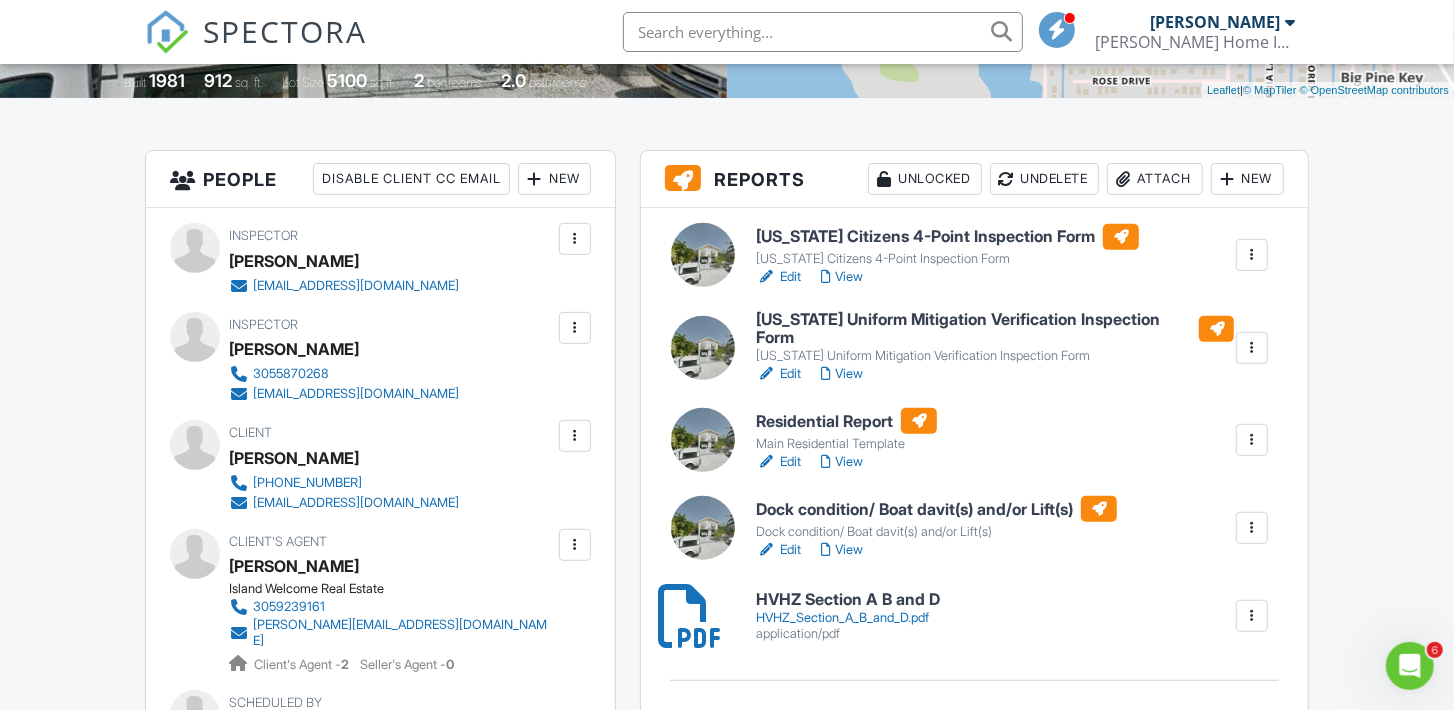 click on "[US_STATE] Uniform Mitigation Verification Inspection Form" at bounding box center (995, 328) 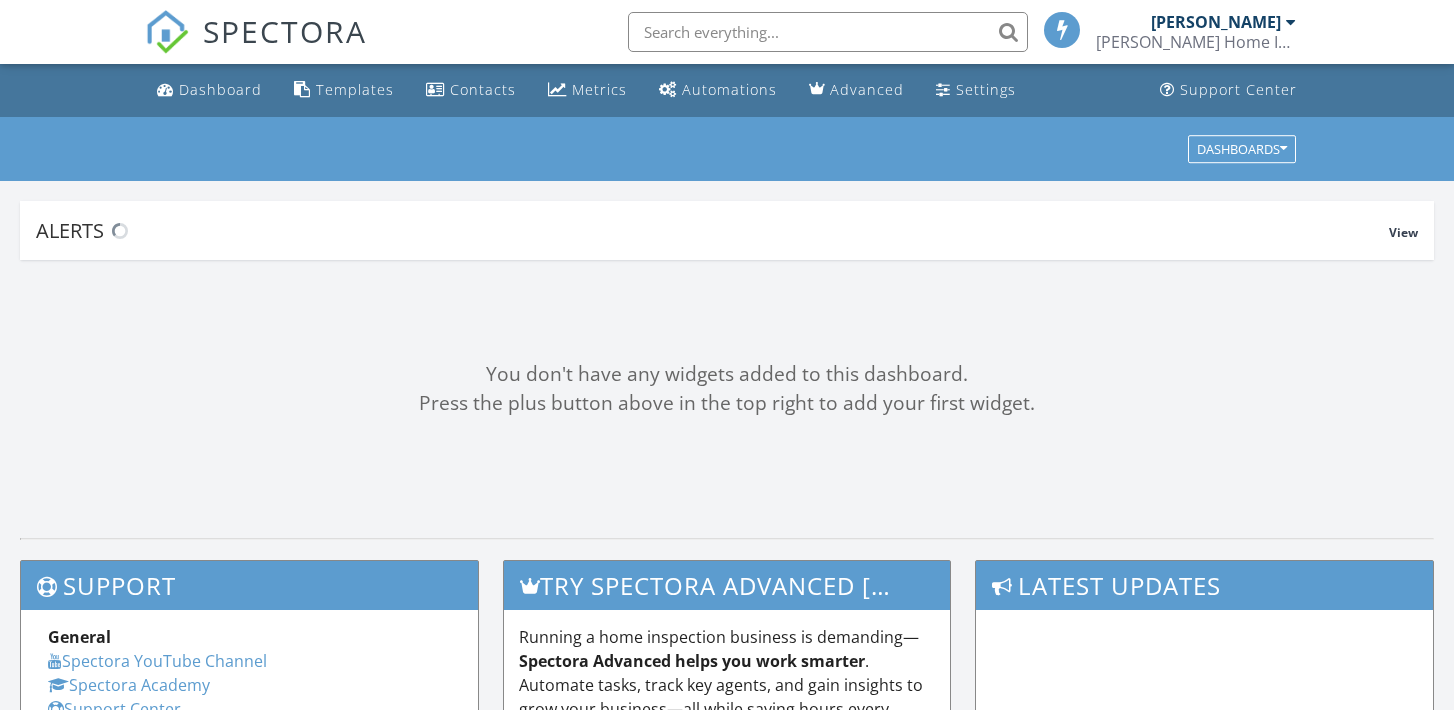 scroll, scrollTop: 0, scrollLeft: 0, axis: both 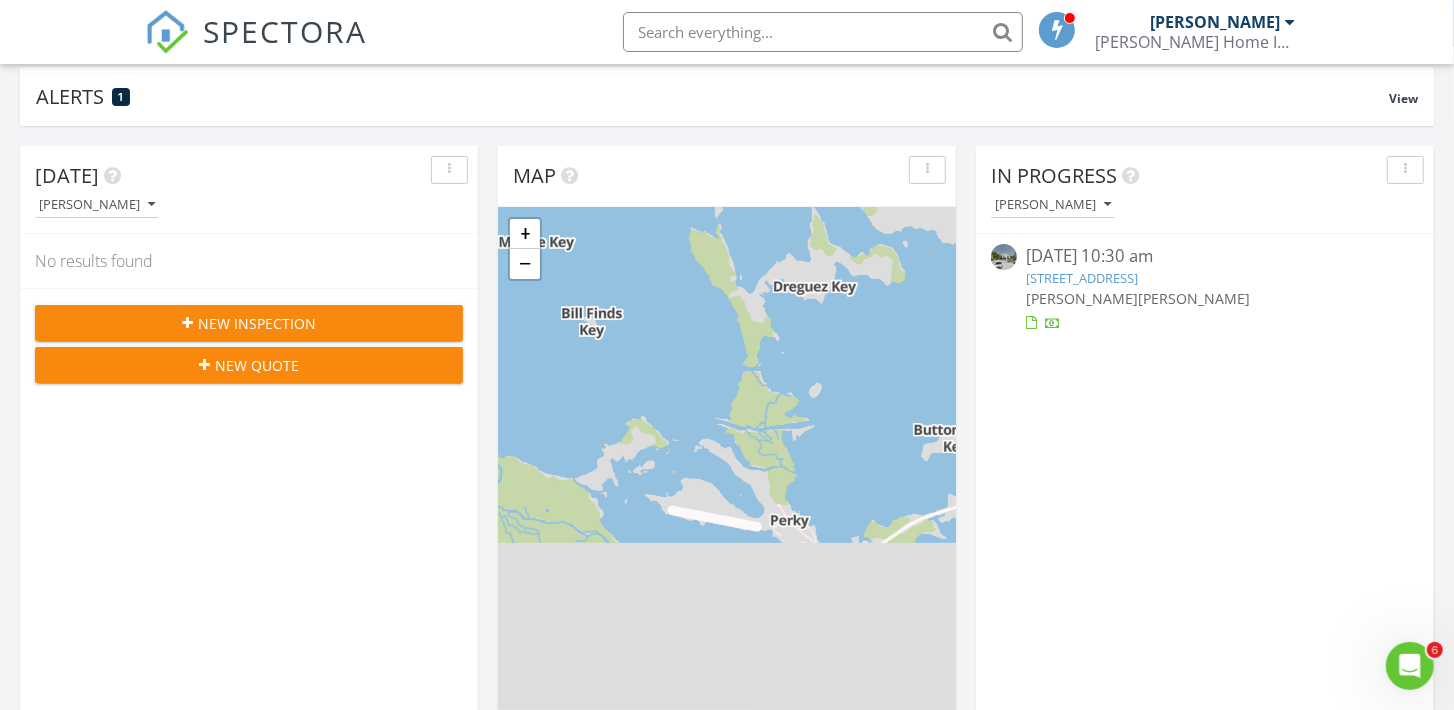 click on "29025 Geranium Dr, Big Pine Key, FL 33043" at bounding box center [1083, 278] 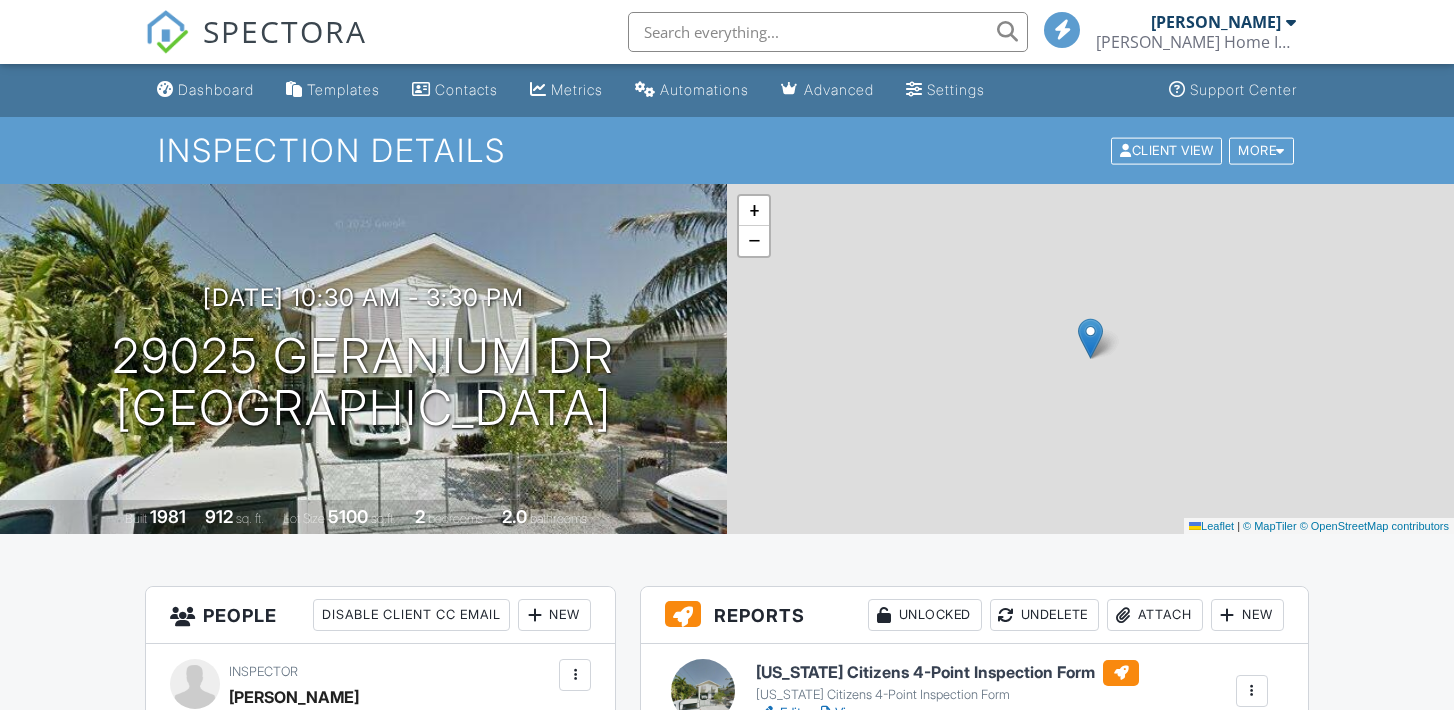 scroll, scrollTop: 172, scrollLeft: 0, axis: vertical 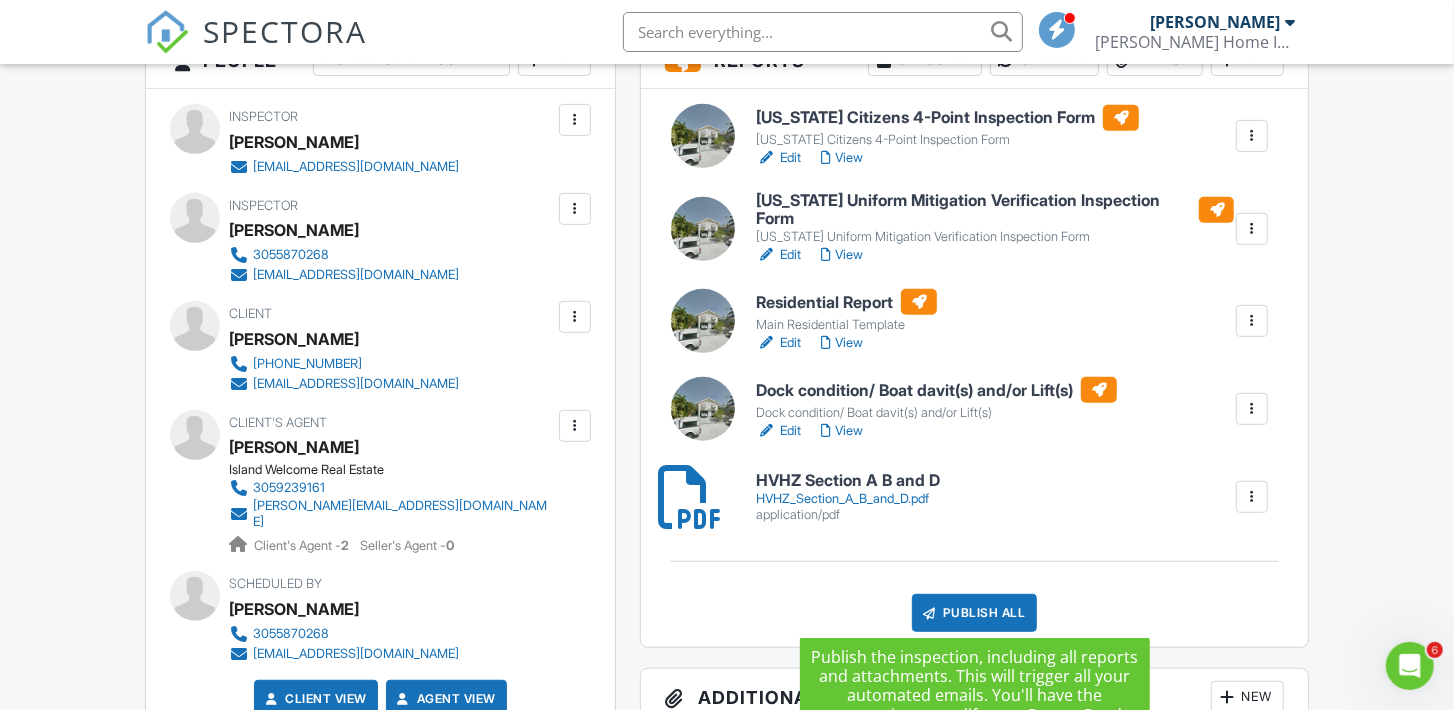 click on "Publish All" at bounding box center [974, 613] 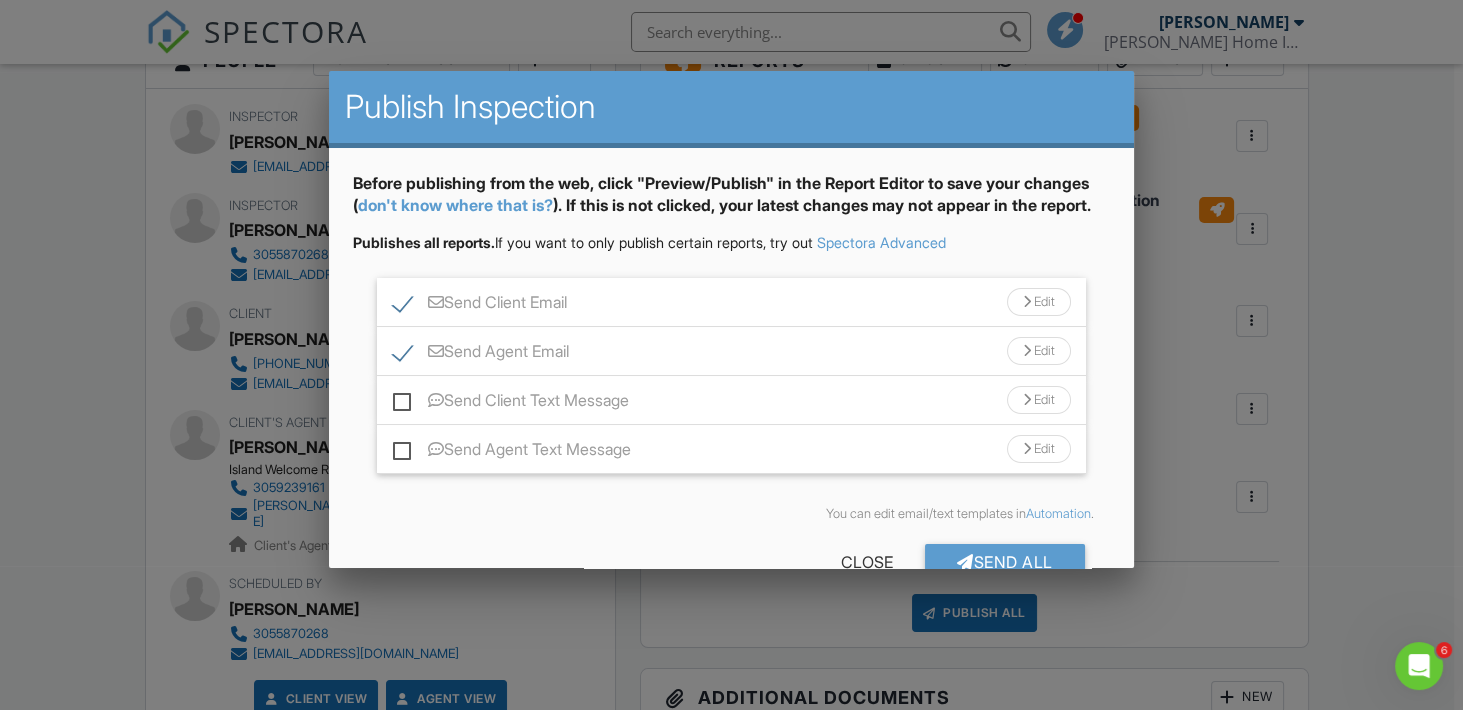 click on "Send Client Text Message" at bounding box center (511, 403) 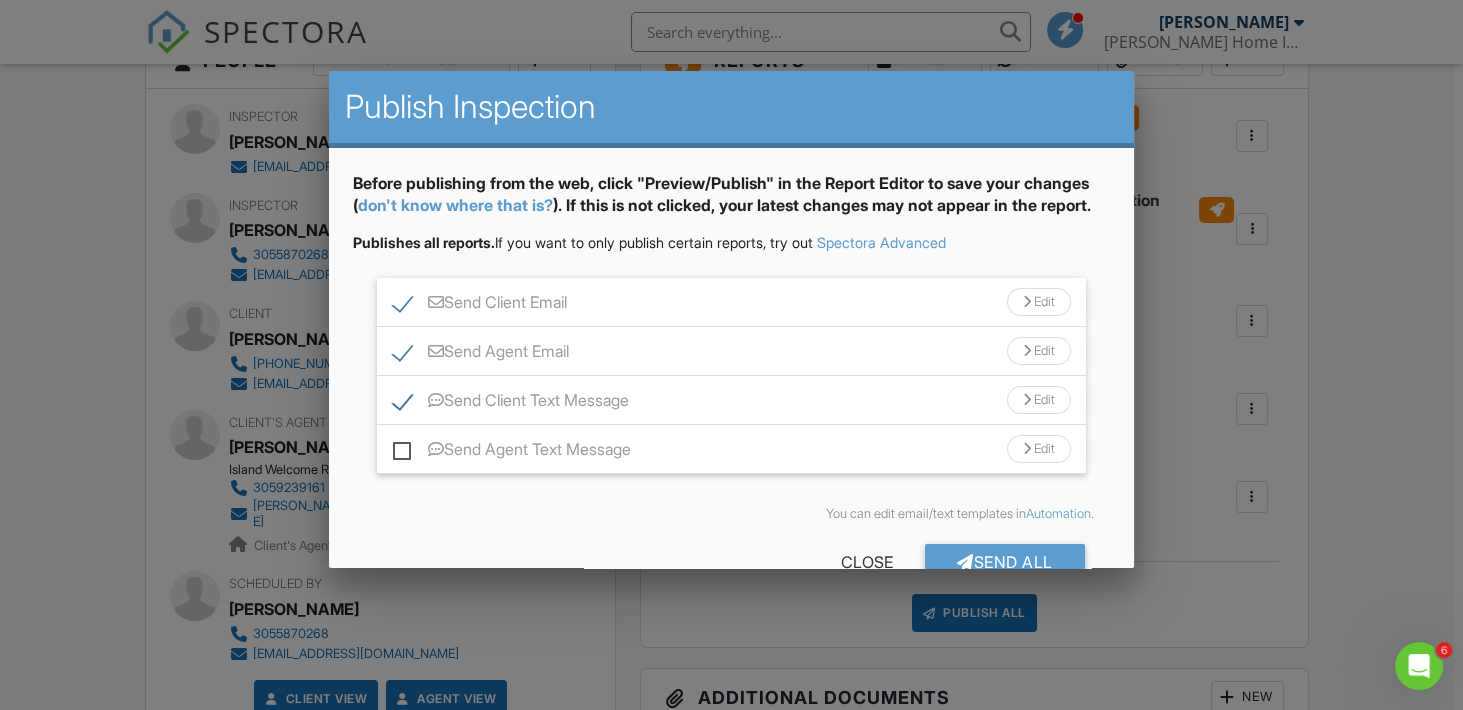 click on "Send Agent Text Message" at bounding box center [512, 452] 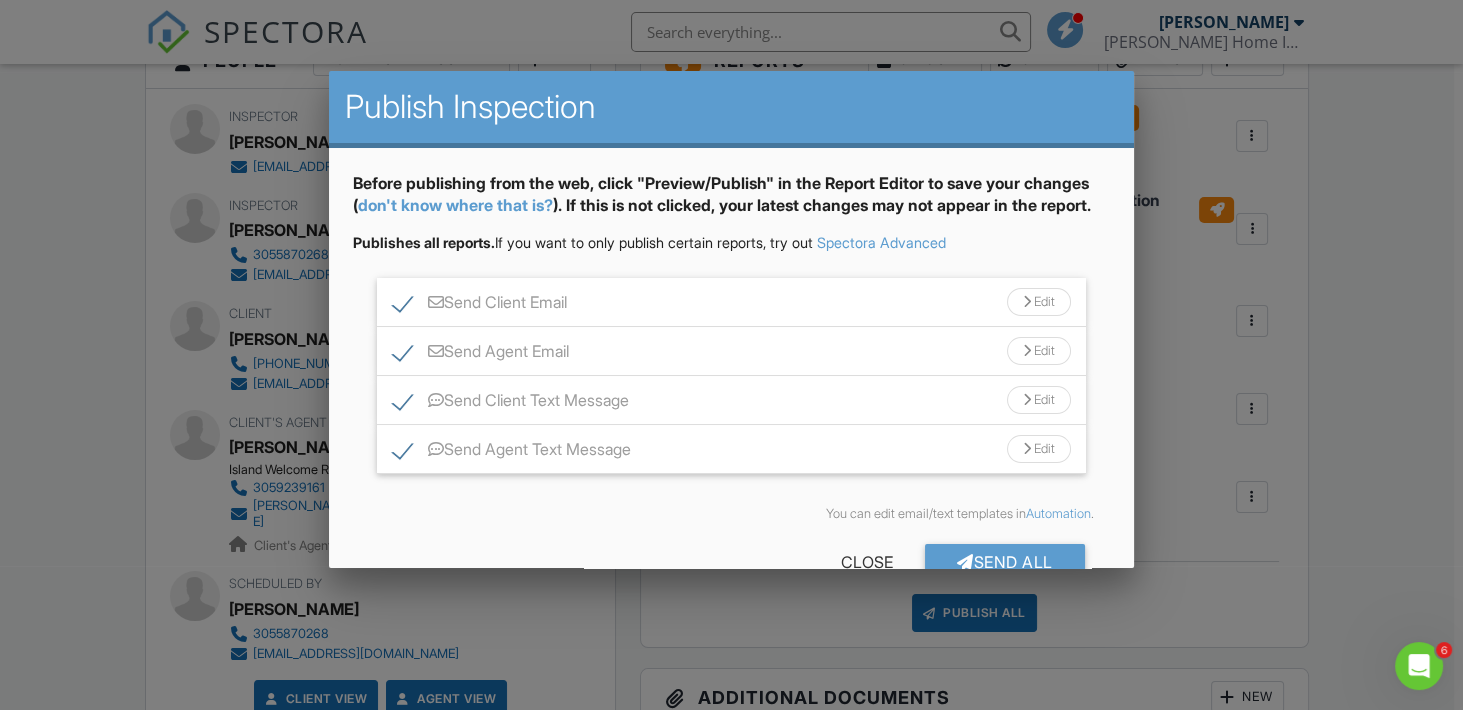 click at bounding box center (731, 344) 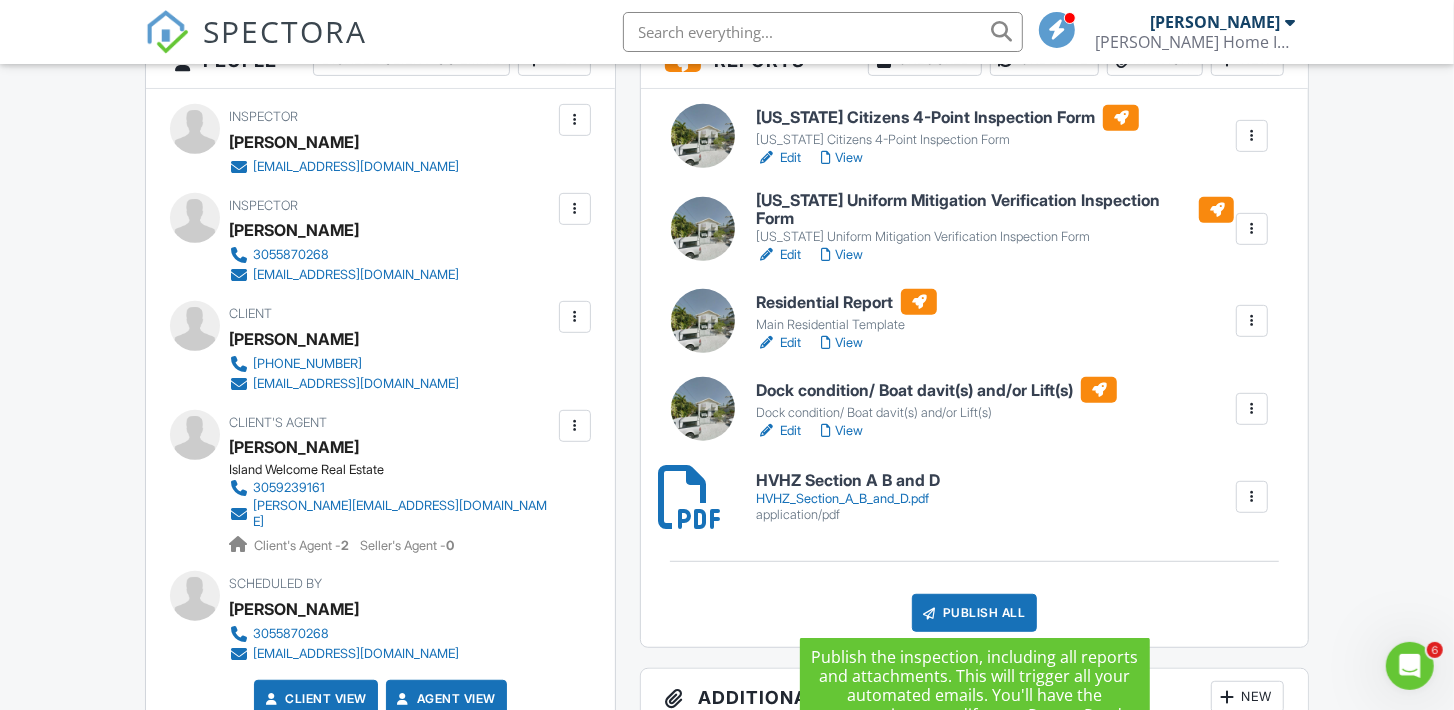 click on "Publish All" at bounding box center [974, 613] 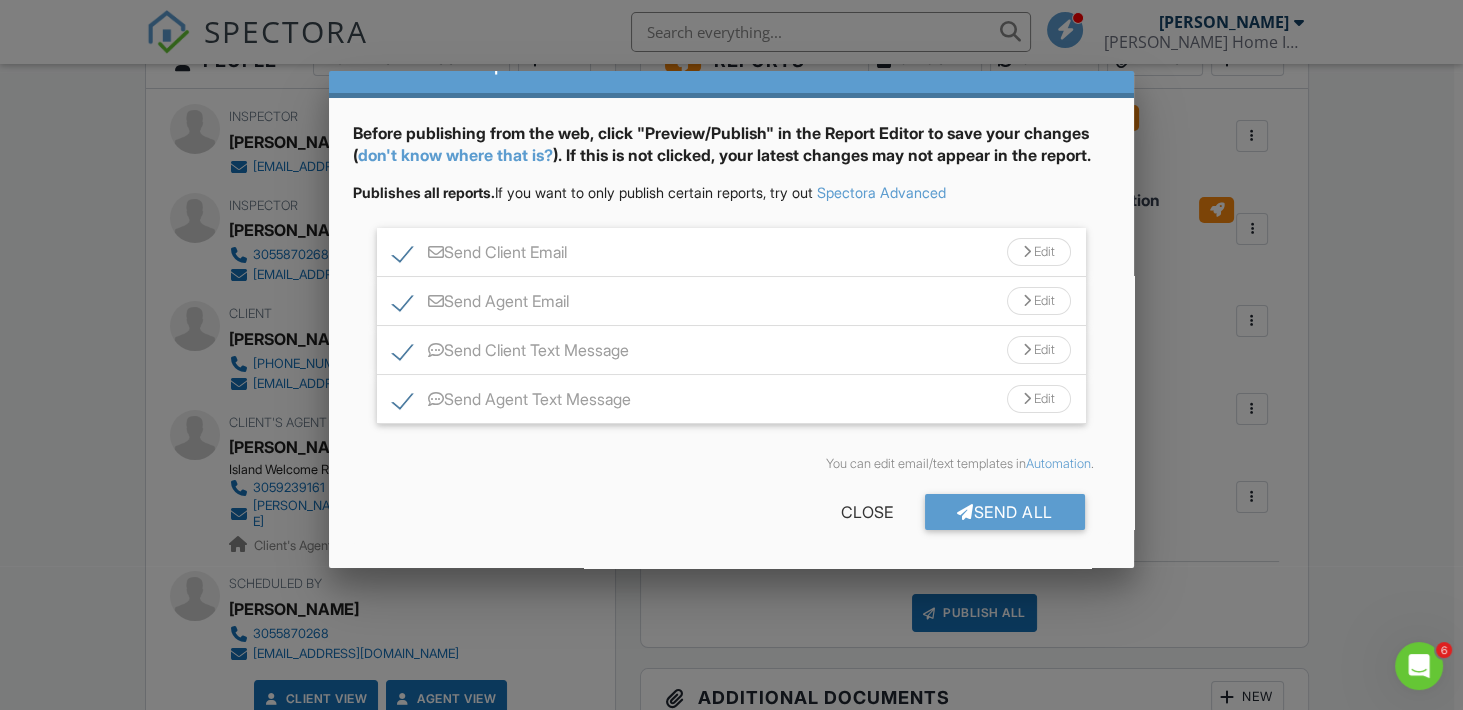 scroll, scrollTop: 71, scrollLeft: 0, axis: vertical 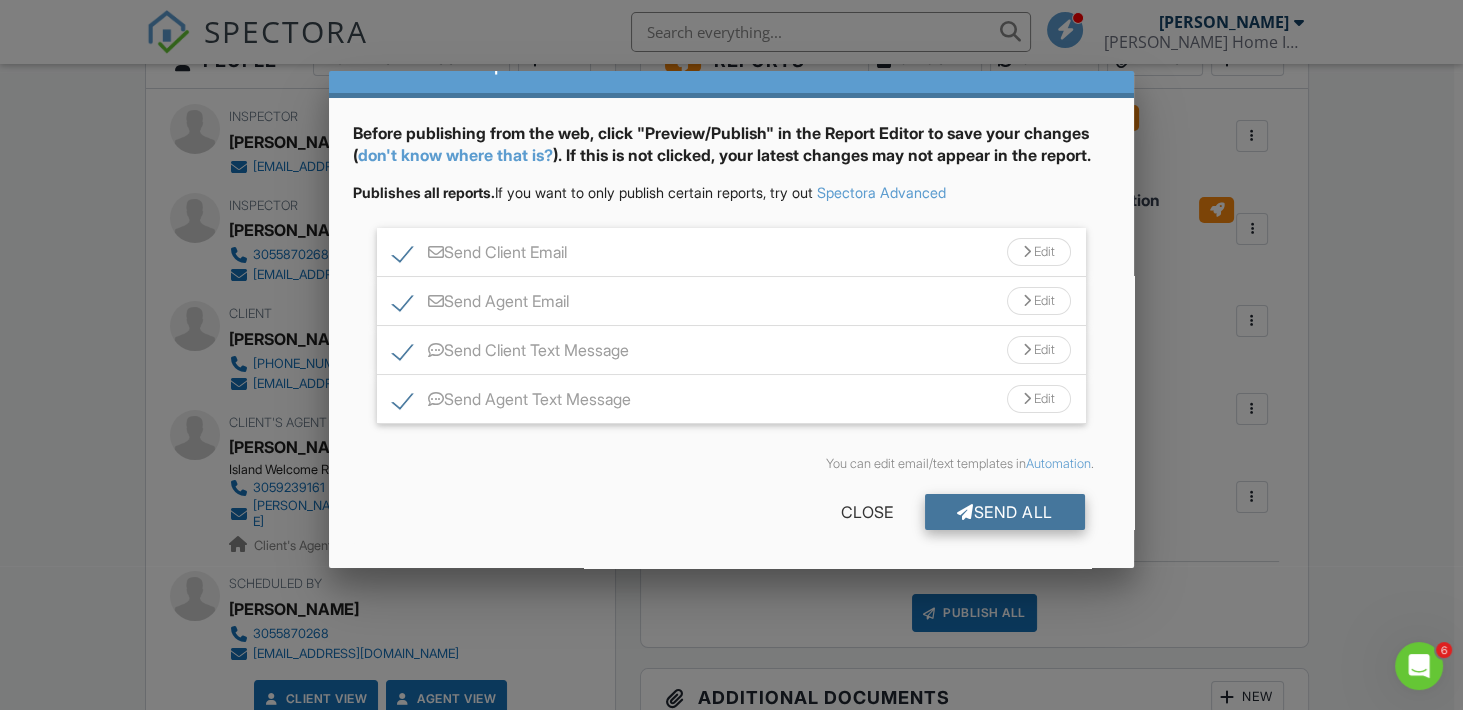 click on "Send All" at bounding box center [1005, 512] 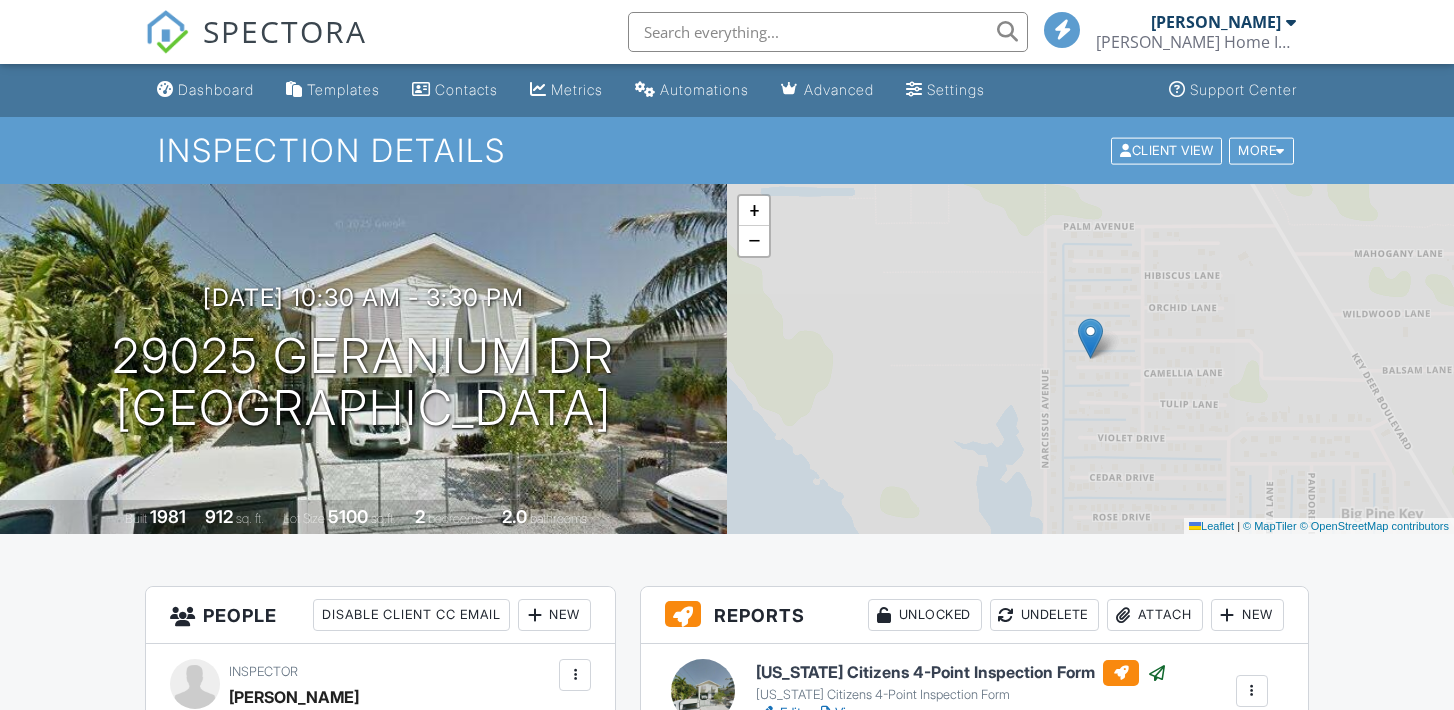 scroll, scrollTop: 555, scrollLeft: 0, axis: vertical 